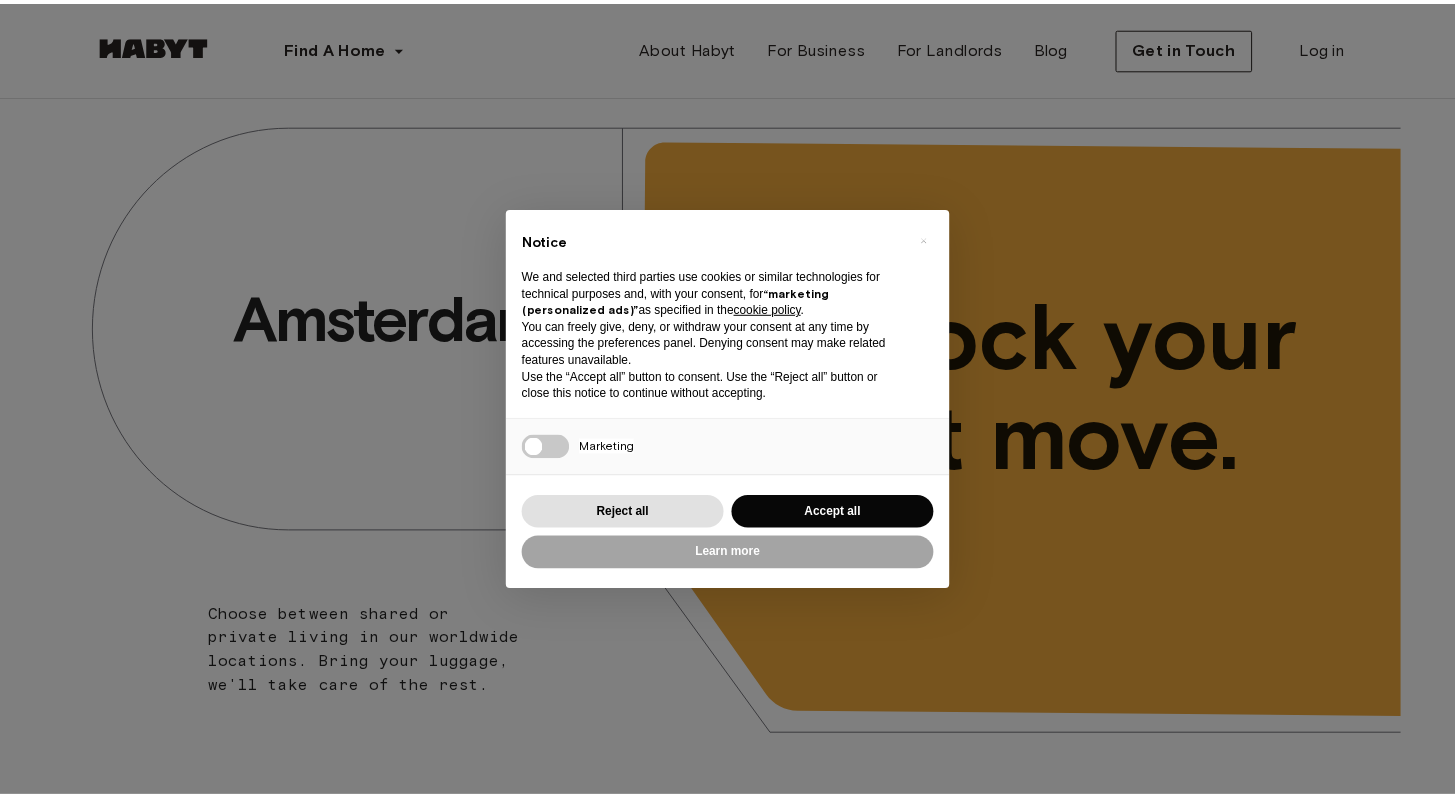 scroll, scrollTop: 0, scrollLeft: 0, axis: both 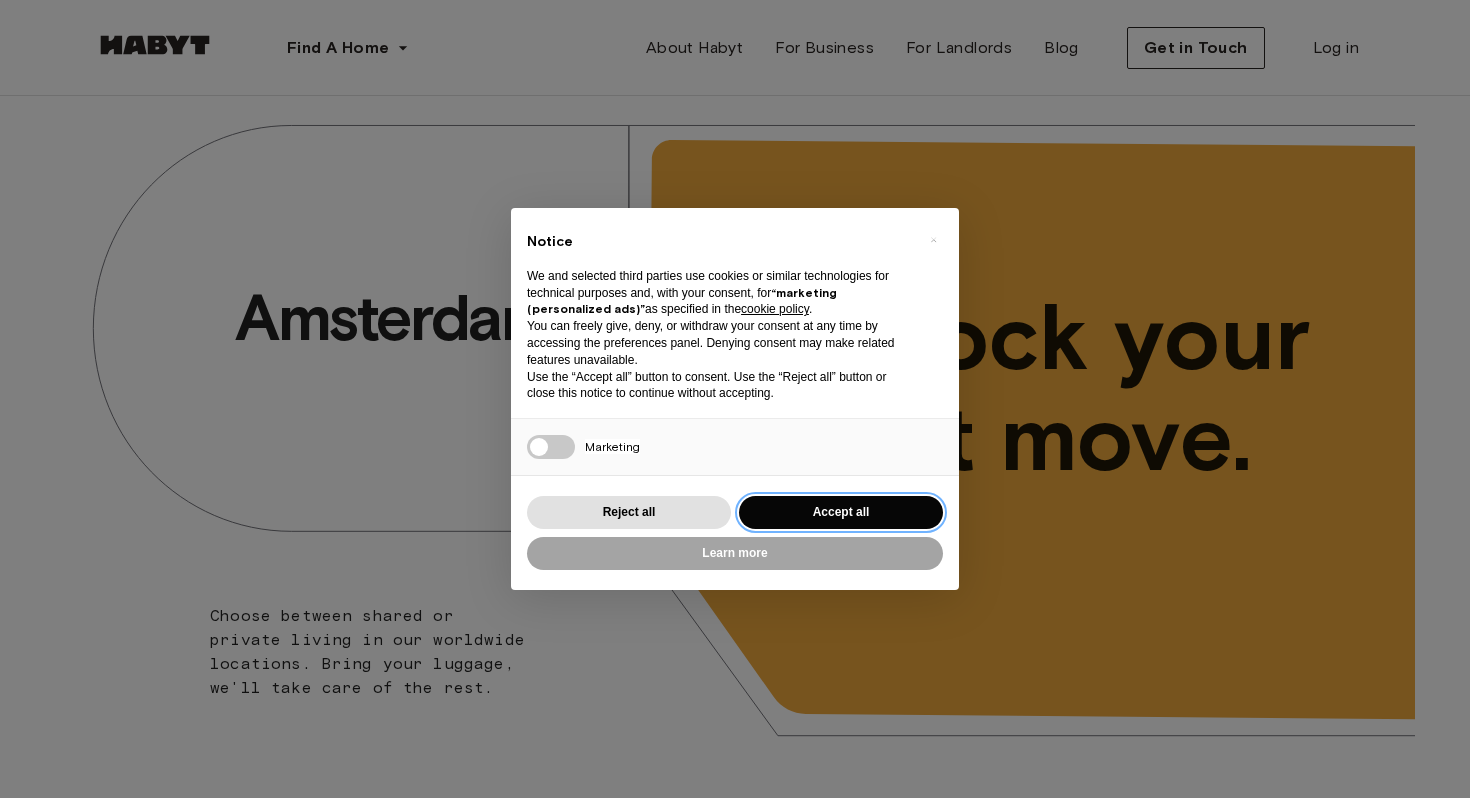 click on "Accept all" at bounding box center [841, 512] 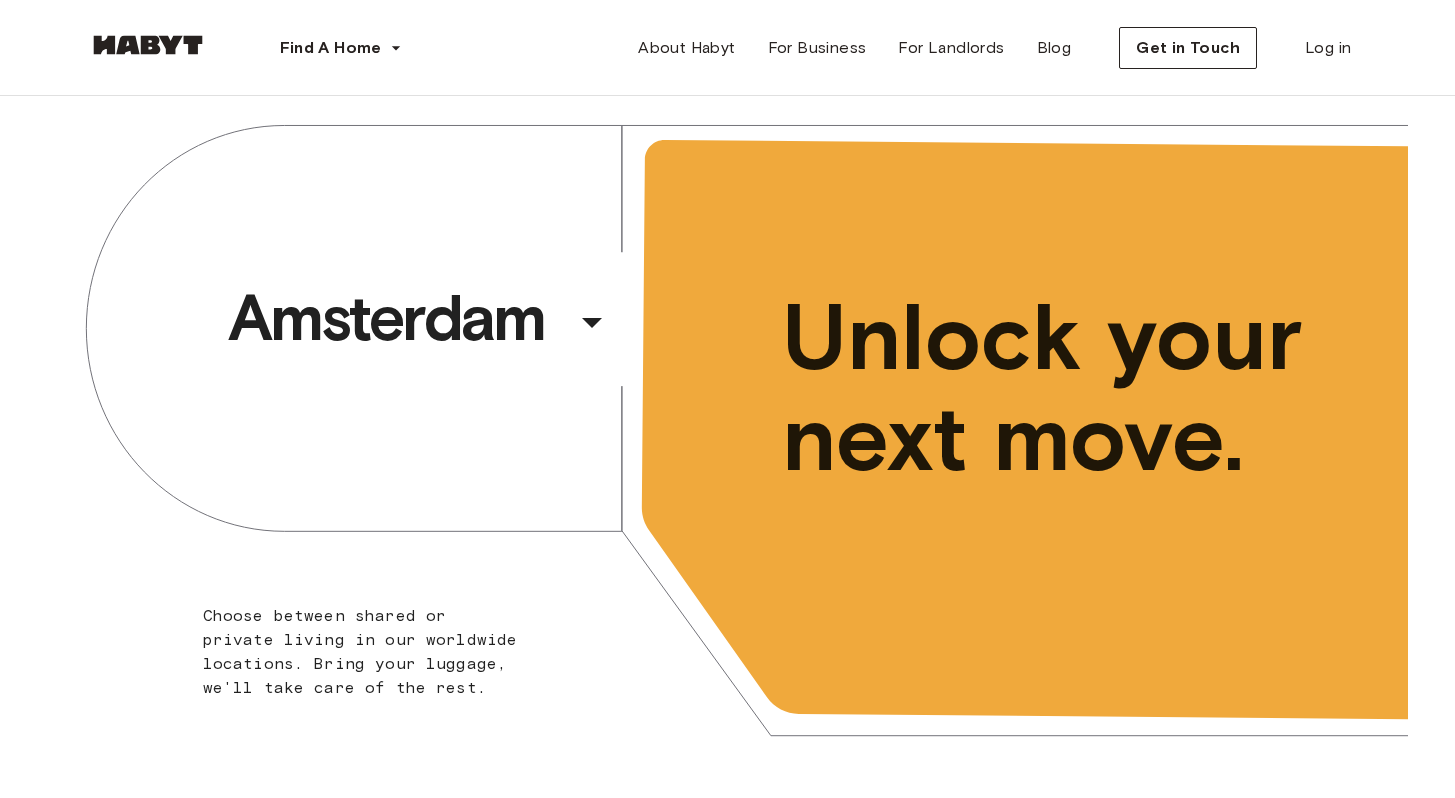 scroll, scrollTop: 0, scrollLeft: 0, axis: both 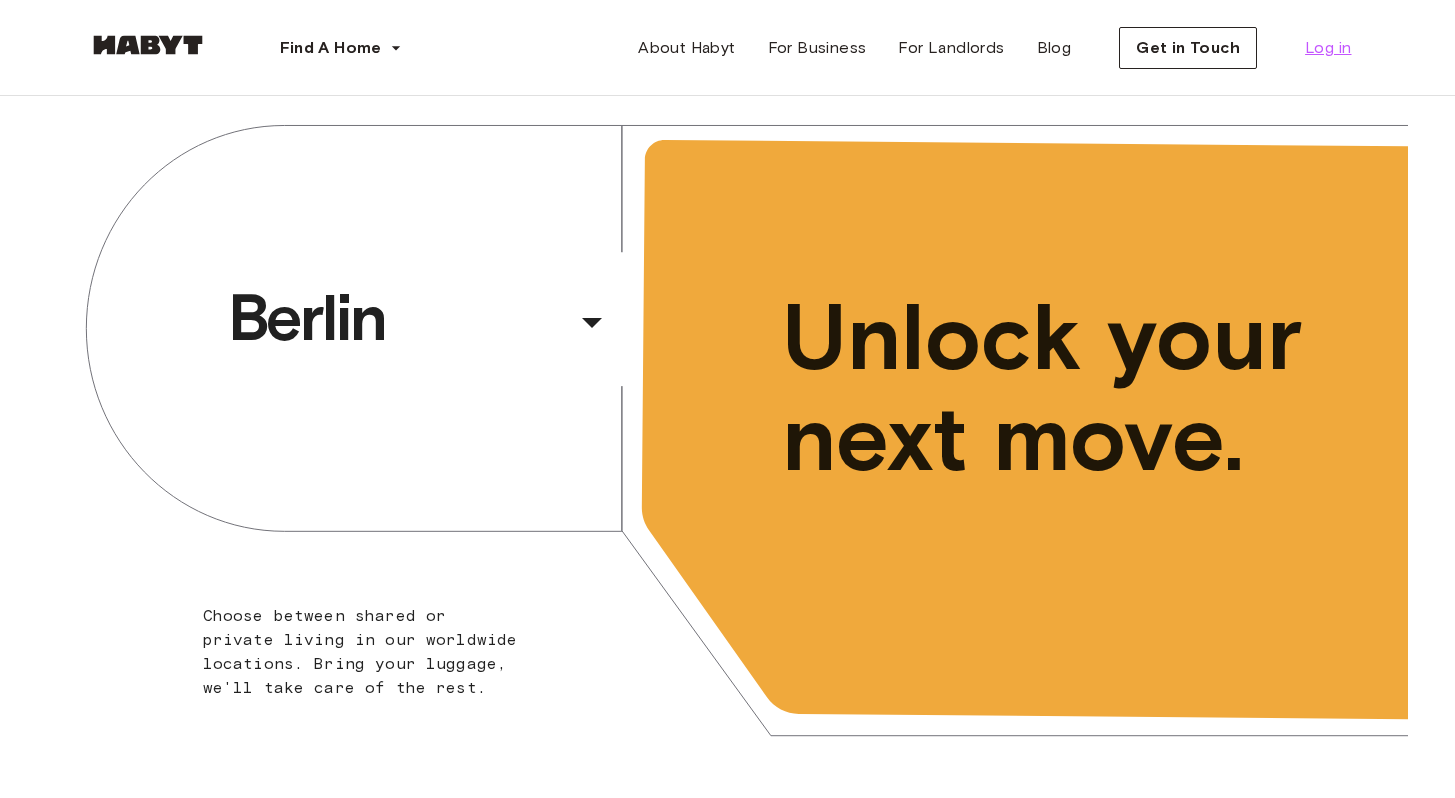 click on "Log in" at bounding box center [1328, 48] 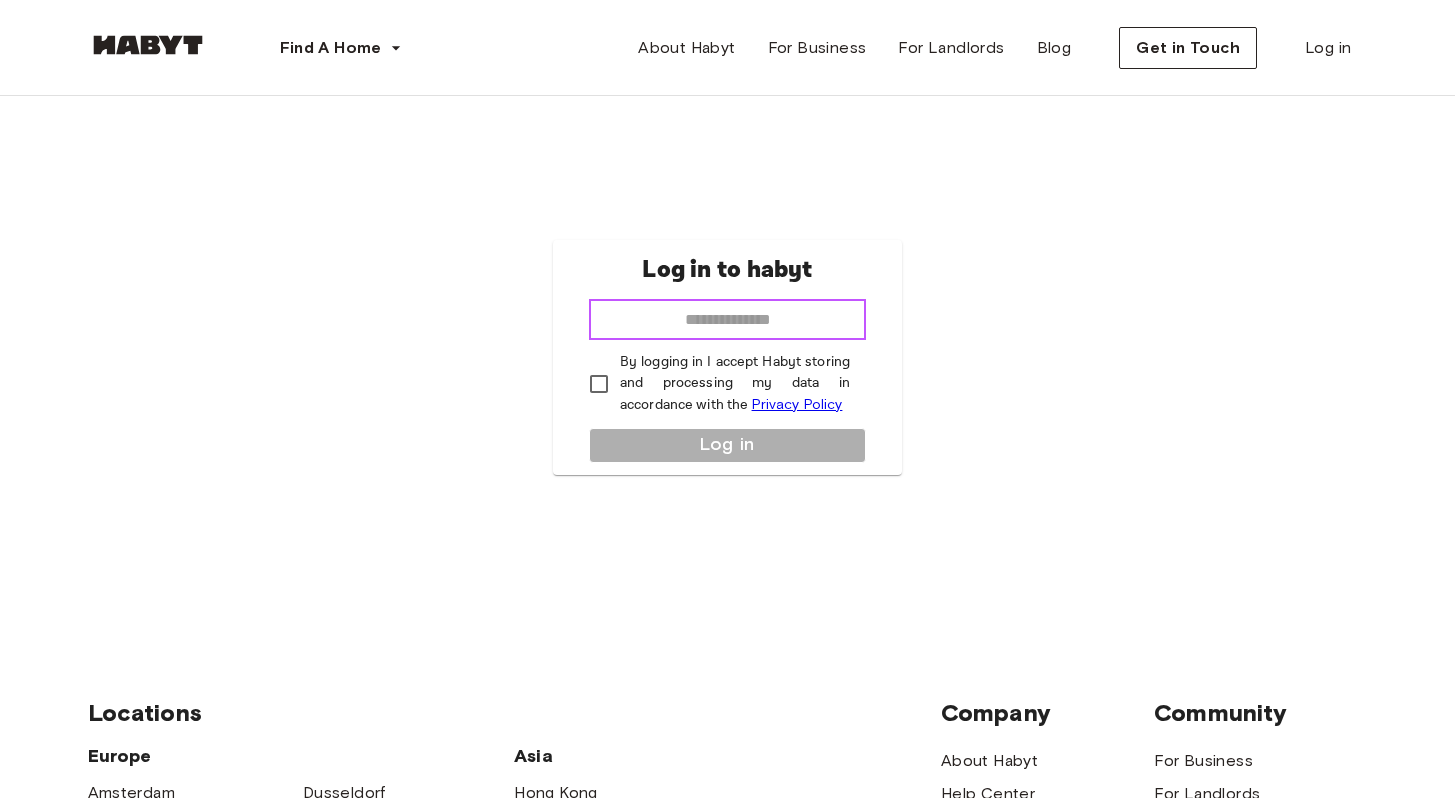 click at bounding box center [727, 320] 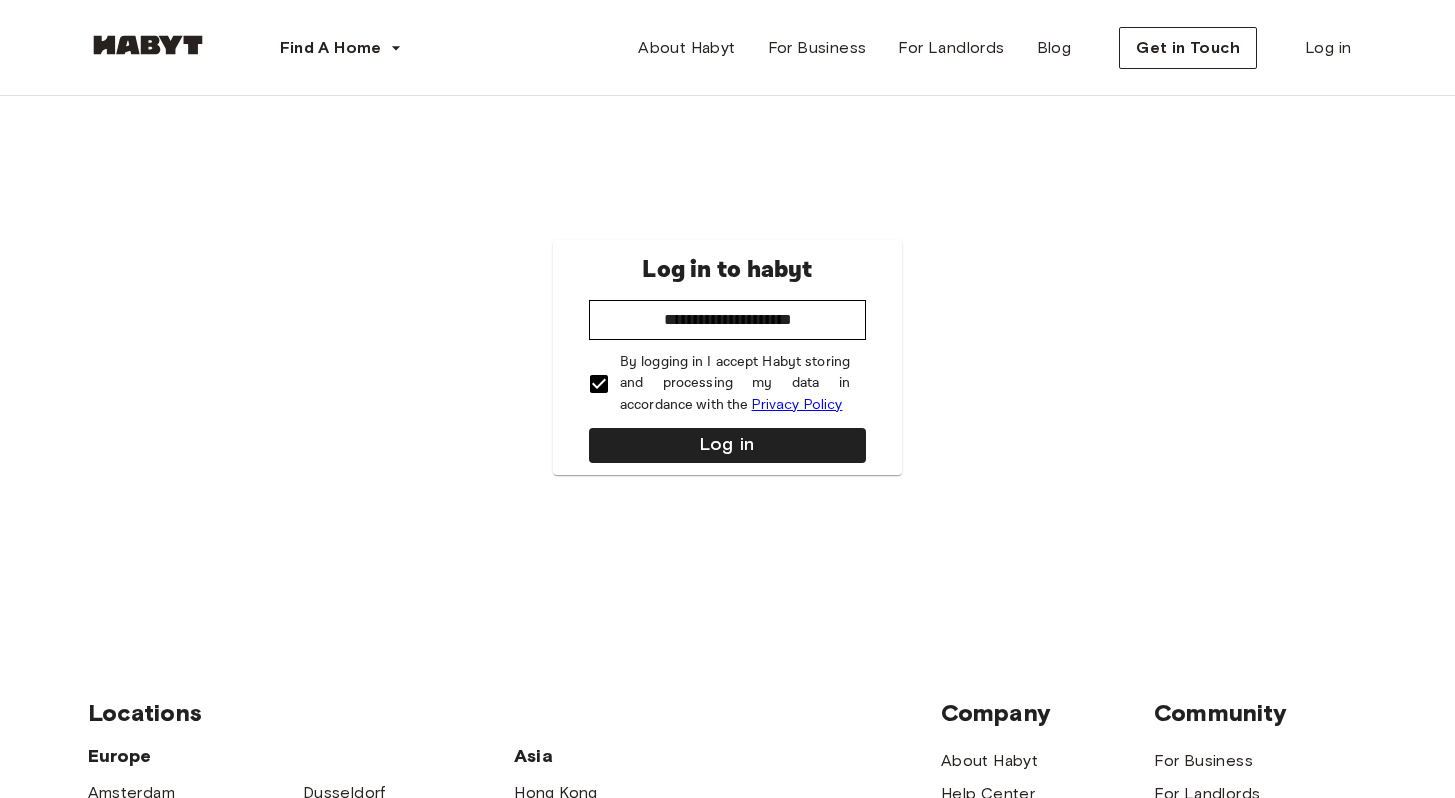 click on "**********" at bounding box center [727, 357] 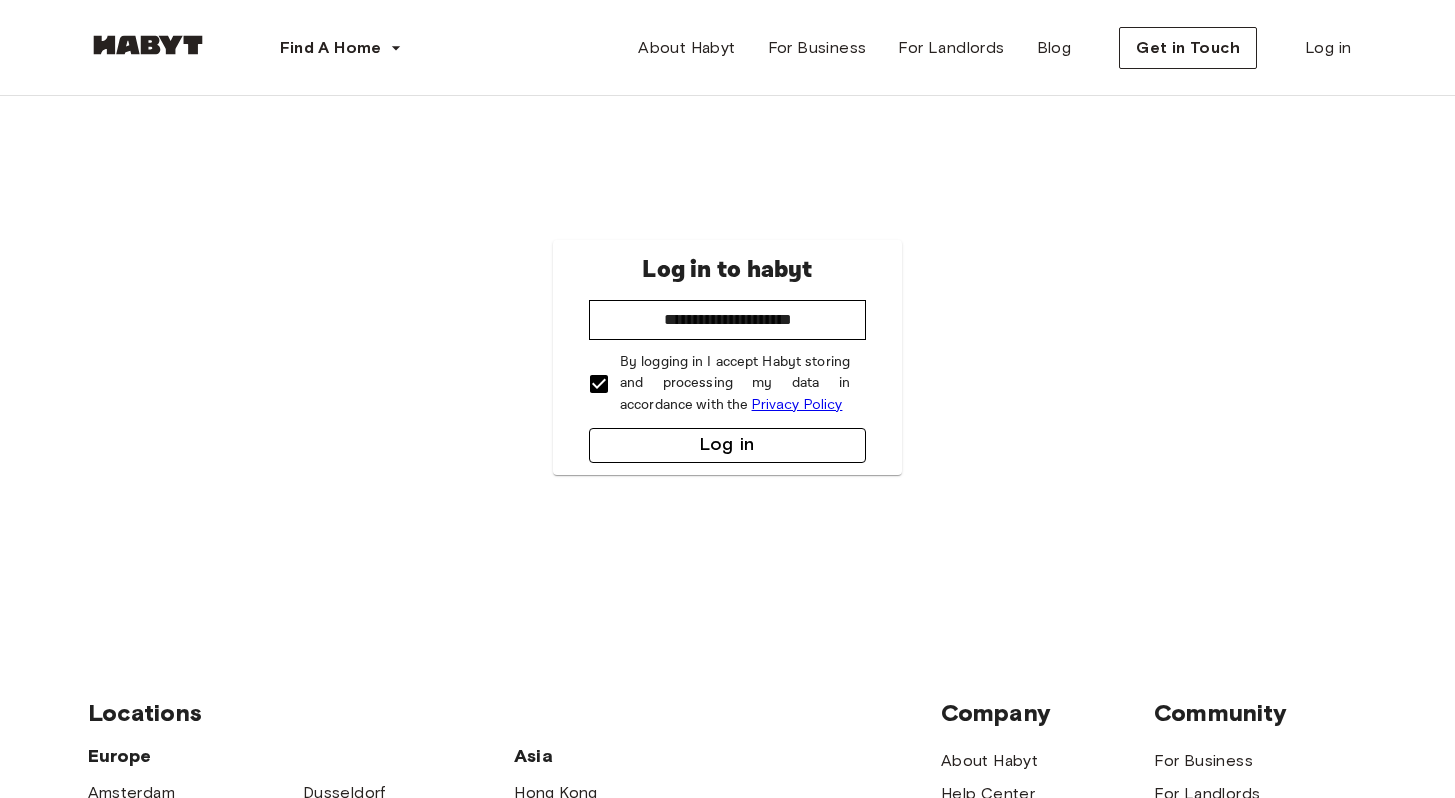 click on "Log in" at bounding box center (727, 445) 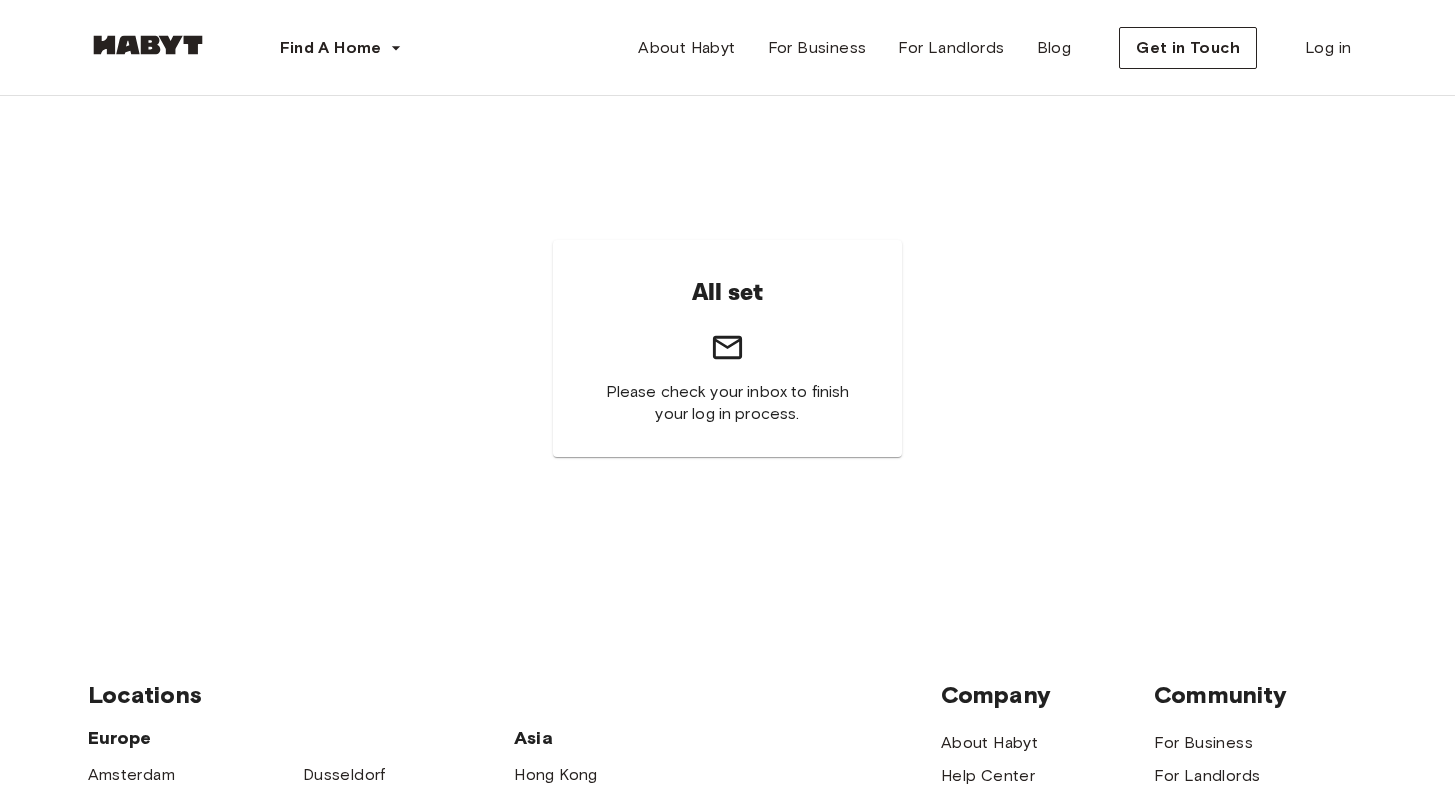 scroll, scrollTop: 0, scrollLeft: 0, axis: both 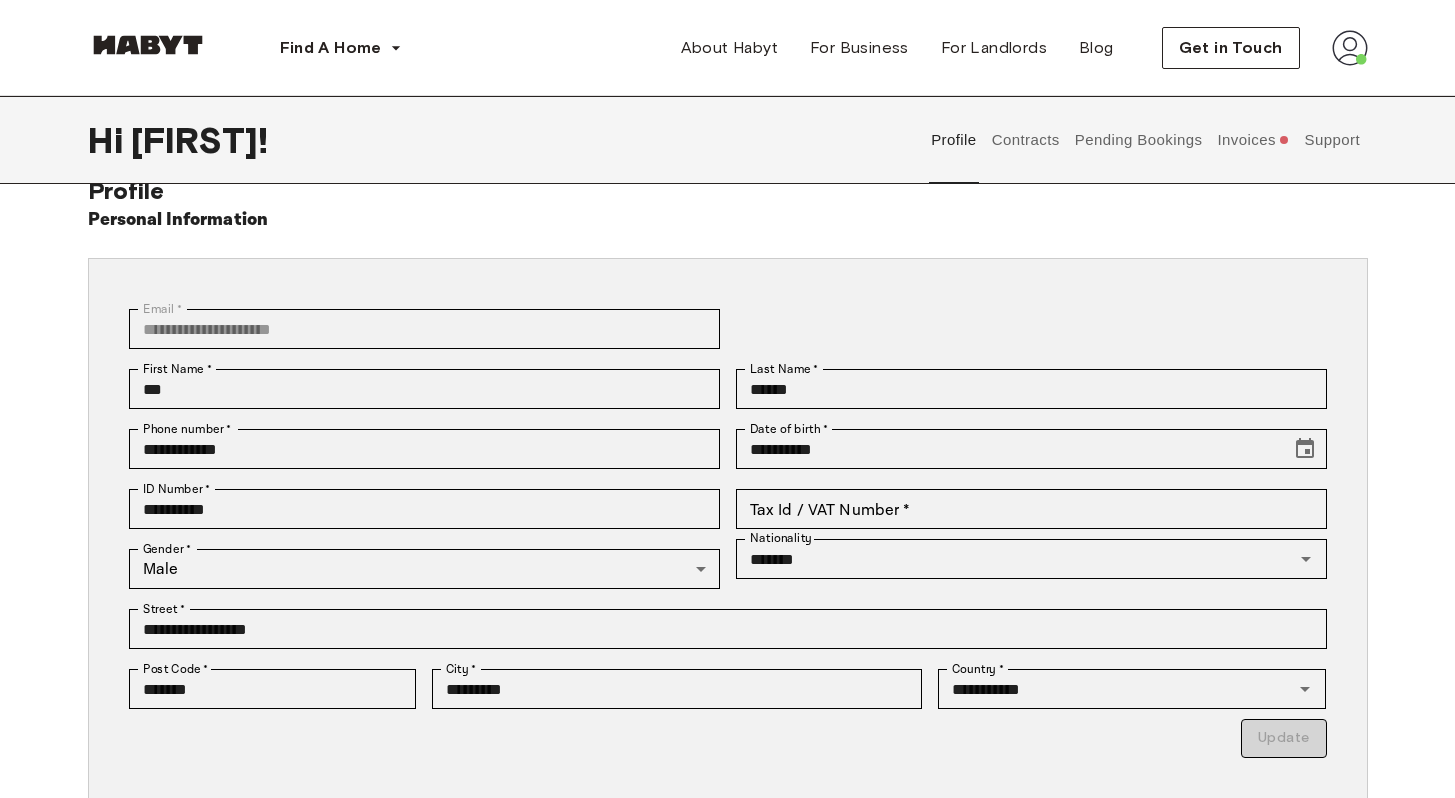 click on "Invoices" at bounding box center [1253, 140] 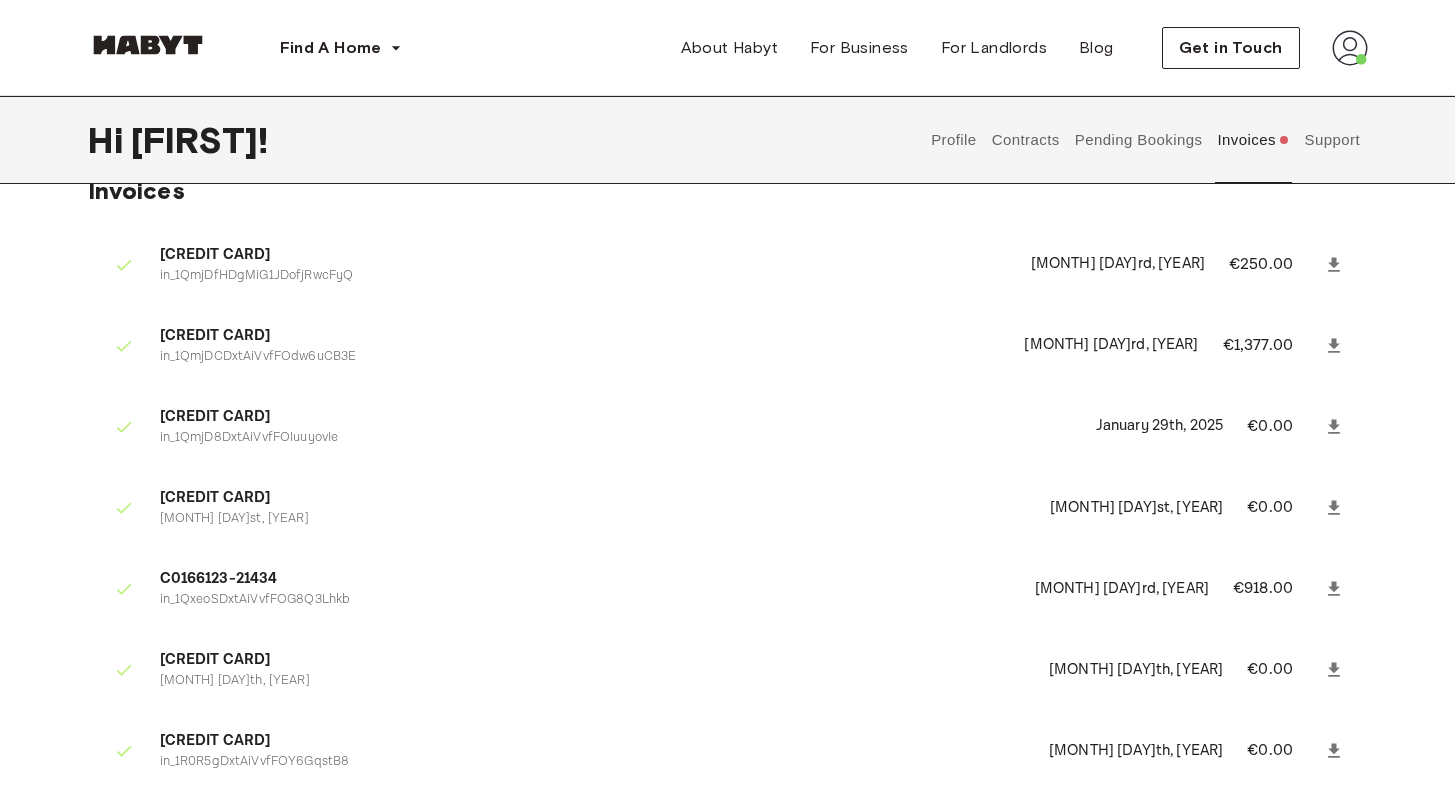 drag, startPoint x: 1307, startPoint y: 138, endPoint x: 1221, endPoint y: 151, distance: 86.977005 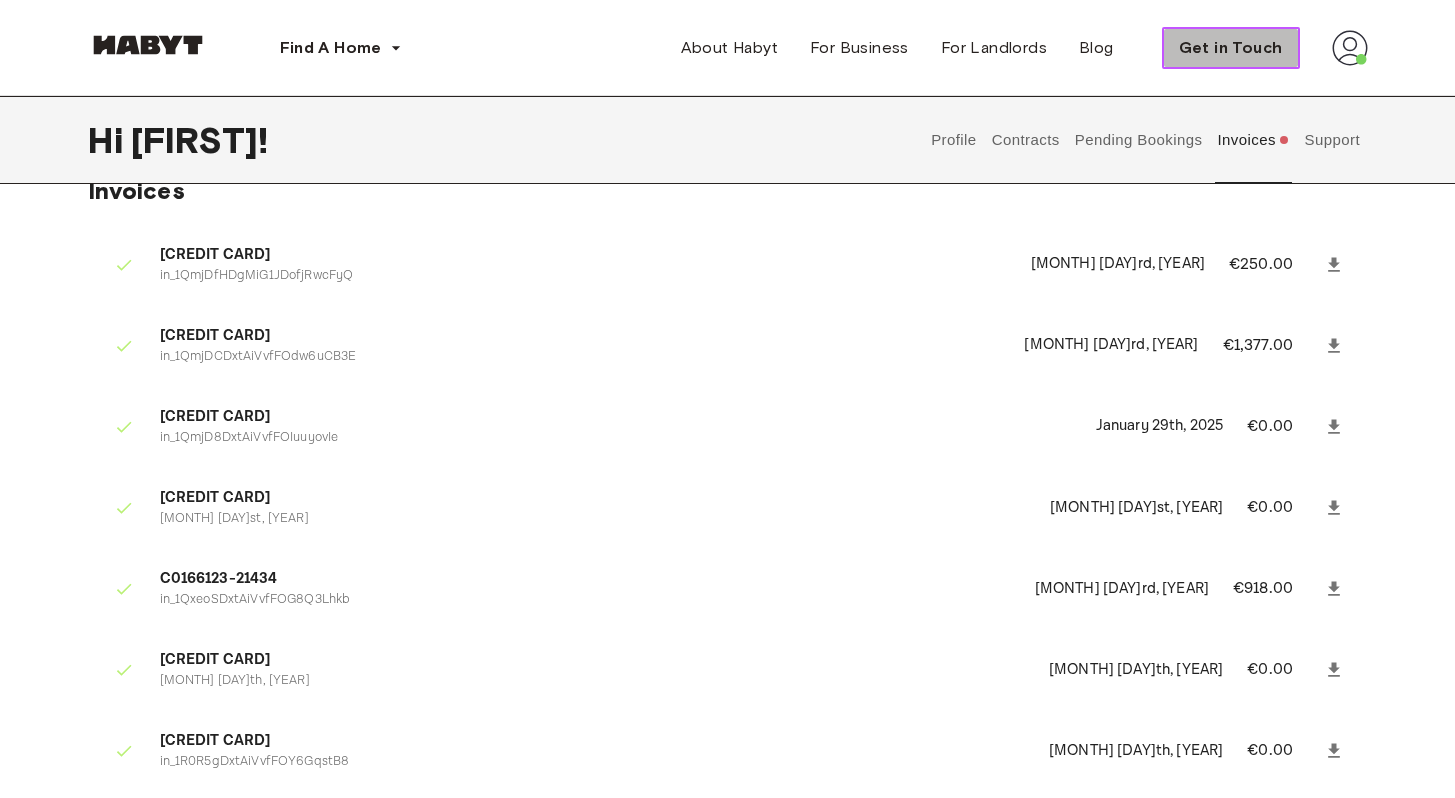 click on "Get in Touch" at bounding box center [1231, 48] 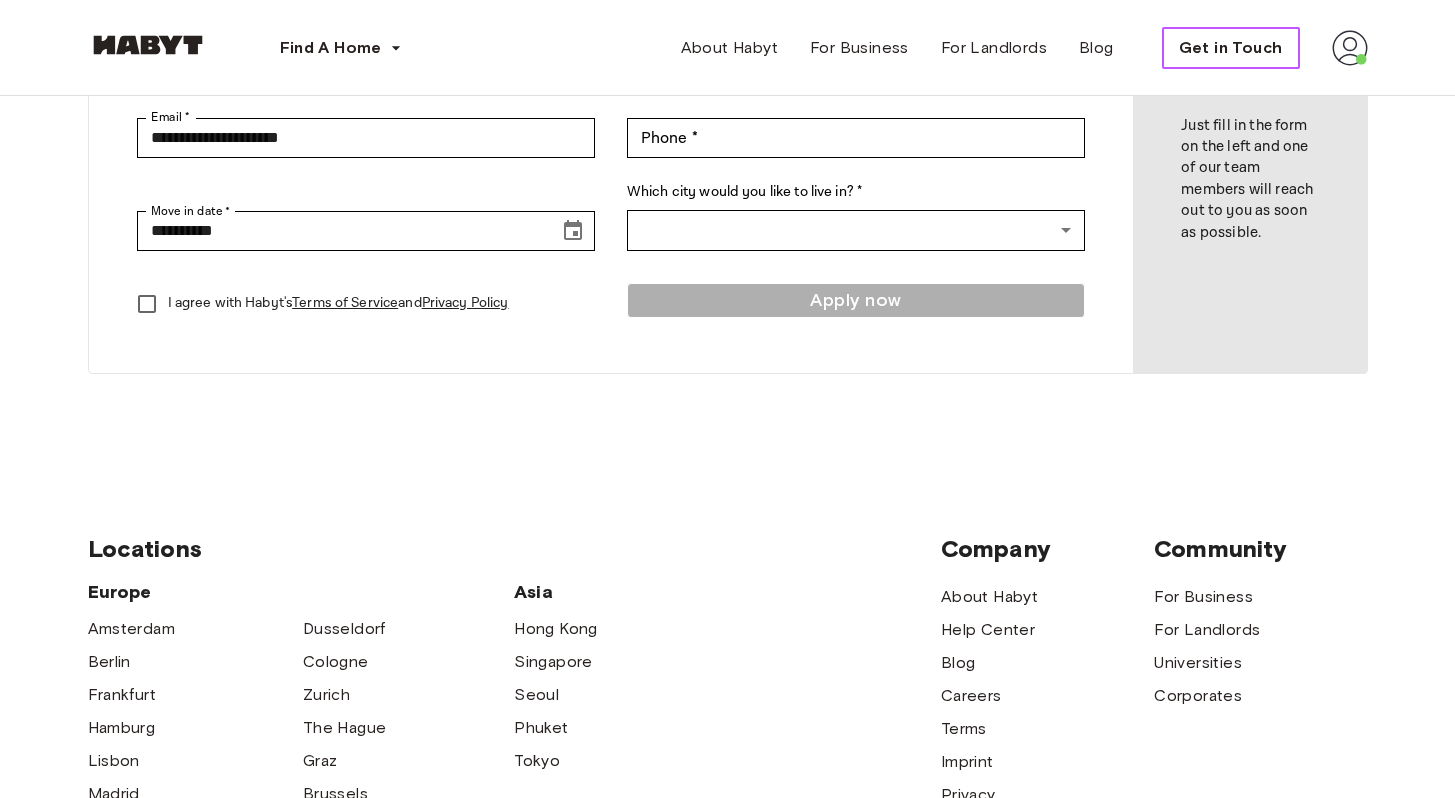 scroll, scrollTop: 366, scrollLeft: 0, axis: vertical 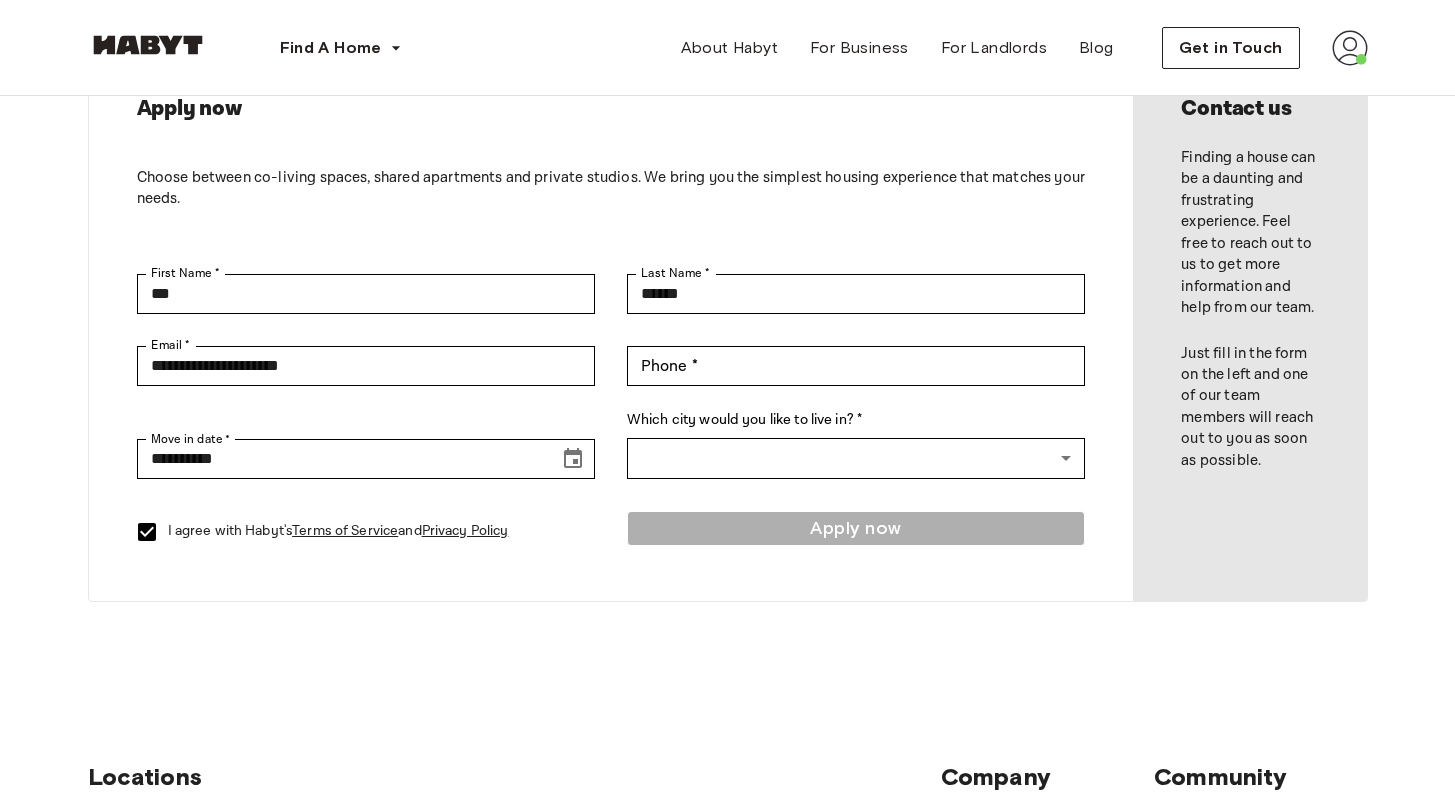 click at bounding box center (1350, 48) 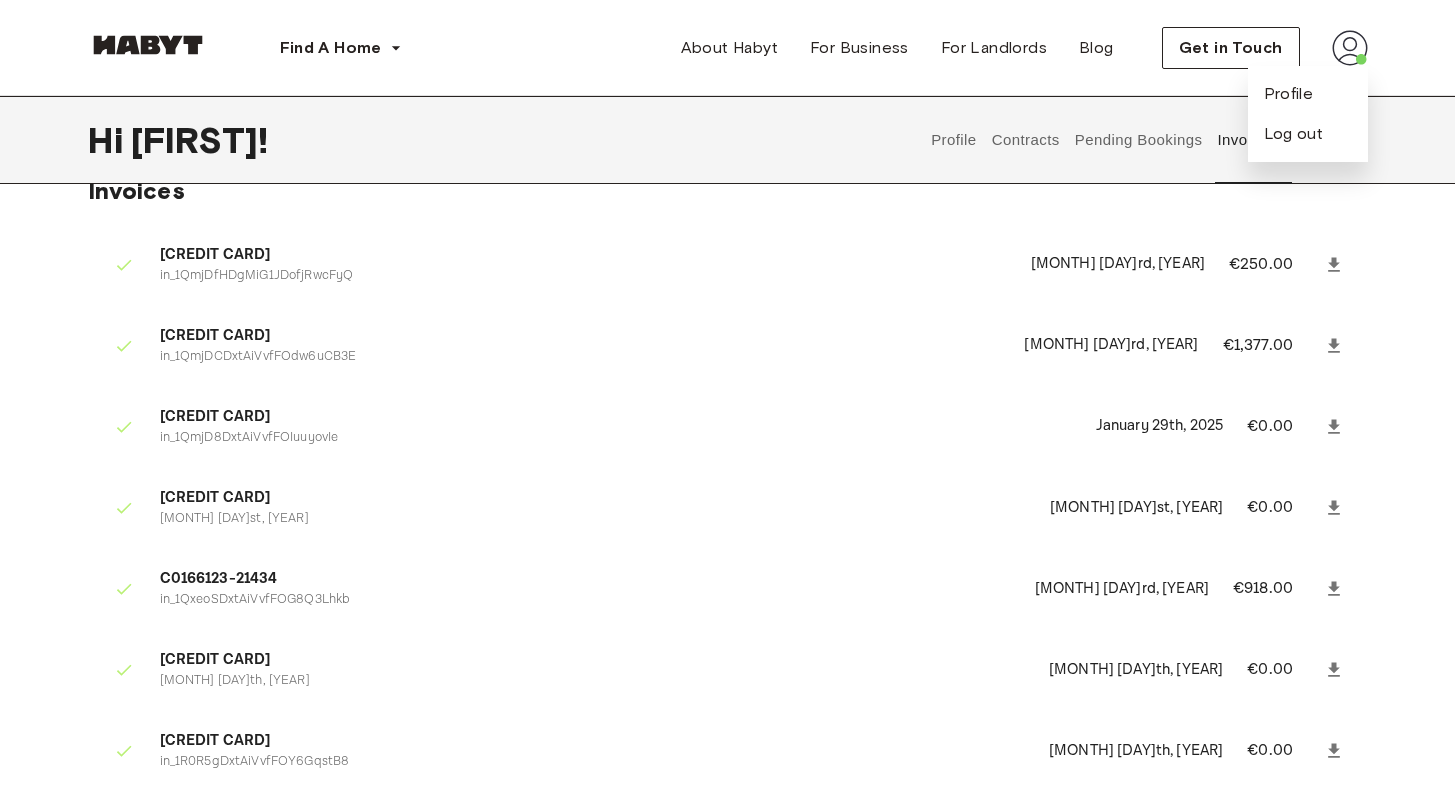 scroll, scrollTop: 0, scrollLeft: 0, axis: both 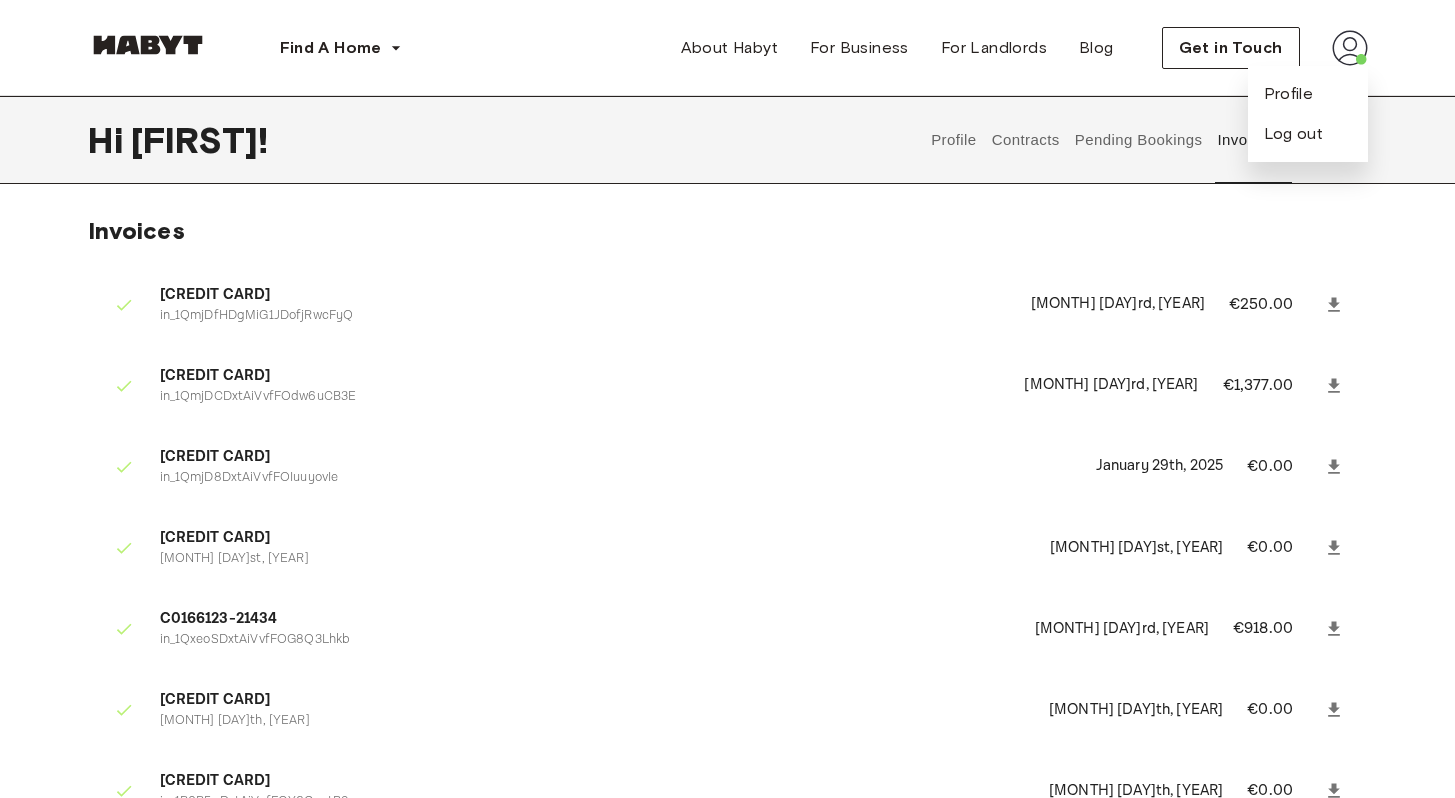 click on "Invoices [CREDIT CARD] [DATE] [PRICE] [CREDIT CARD] [DATE] [PRICE] [CREDIT CARD] [DATE] [PRICE] [CREDIT CARD] [DATE] [PRICE] [CREDIT CARD] [DATE] [PRICE] [CREDIT CARD] [DATE] [PRICE] [CREDIT CARD] [DATE] [PRICE] Upcoming Invoice [PRICE] [CREDIT CARD] [DATE] [PRICE] [CREDIT CARD] [DATE] [PRICE] [CREDIT CARD] [DATE] [PRICE] [CREDIT CARD] [DATE] [PRICE] [CREDIT CARD] [DATE] [PRICE] [CREDIT CARD] [DATE] [PRICE] [CREDIT CARD] [DATE] [PRICE]" at bounding box center (728, 863) 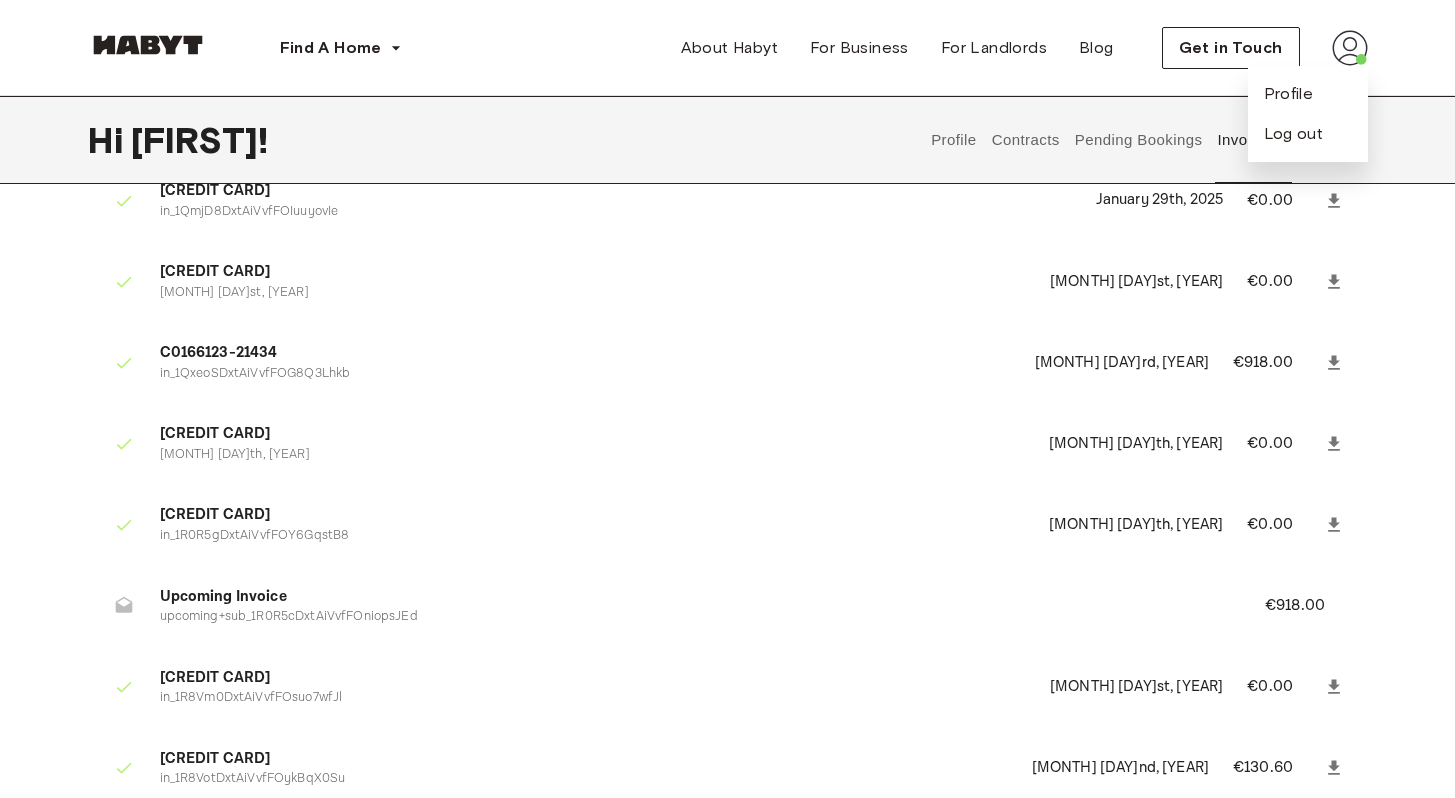 scroll, scrollTop: 0, scrollLeft: 0, axis: both 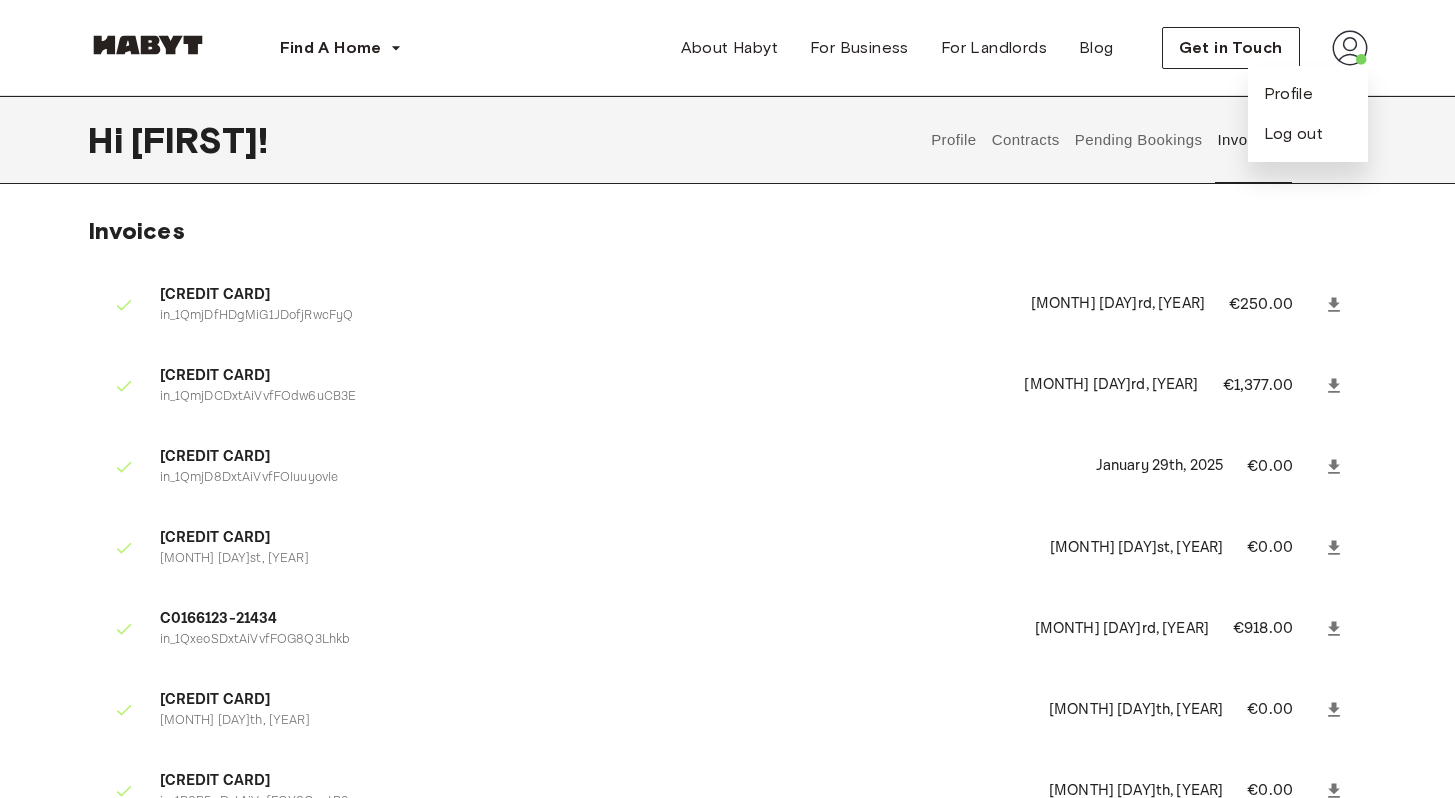 click on "Contracts" at bounding box center (1025, 140) 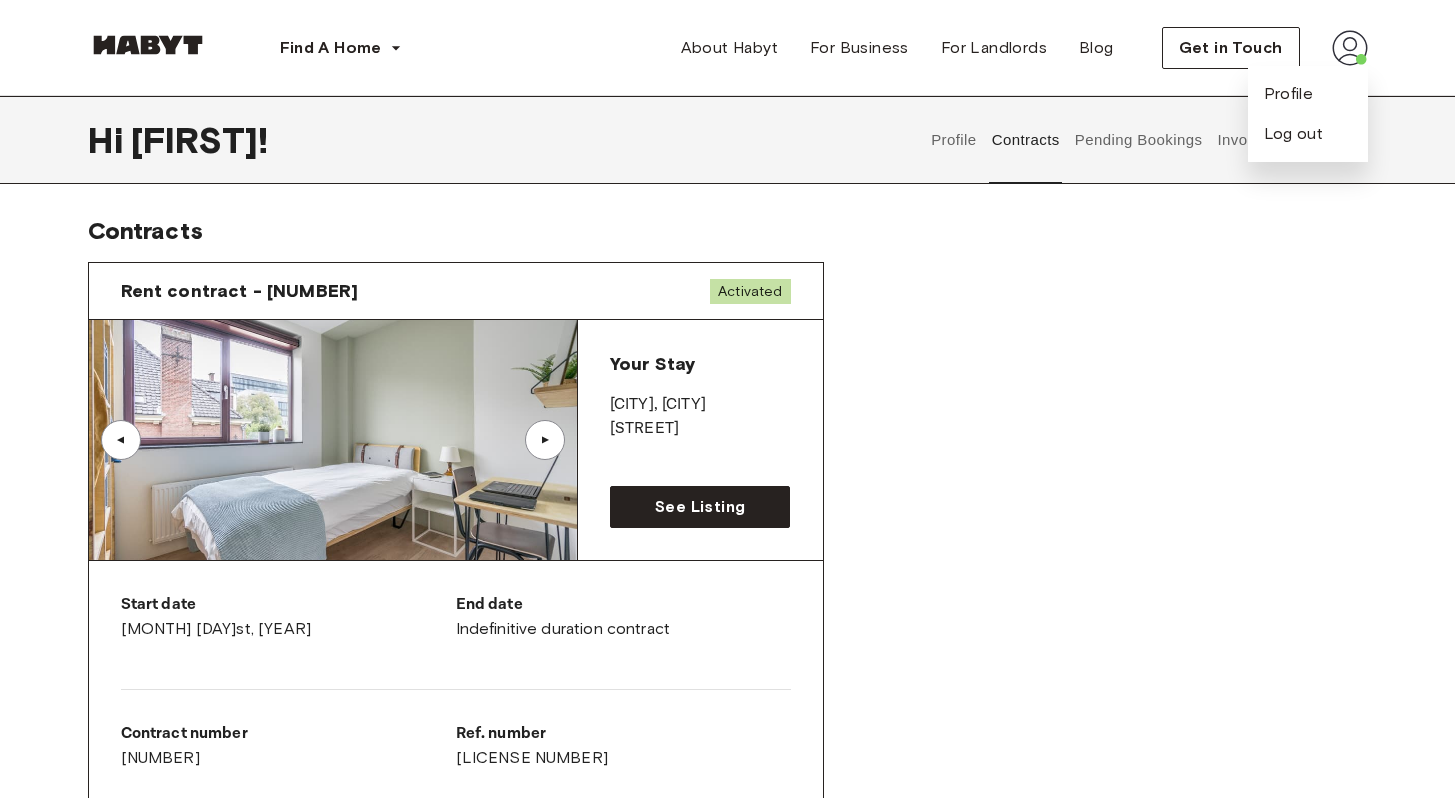 click on "Pending Bookings" at bounding box center [1138, 140] 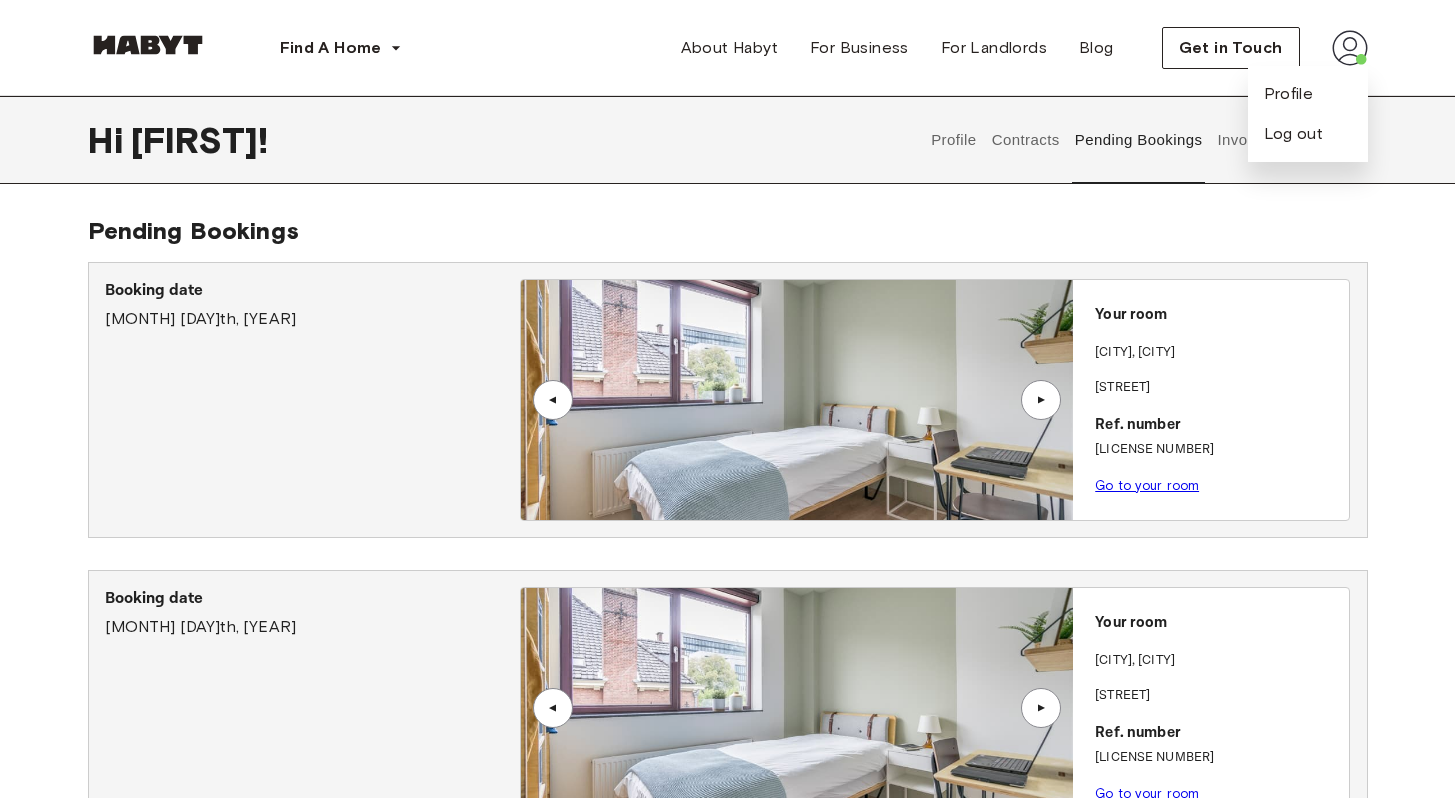 click on "Contracts" at bounding box center [1025, 140] 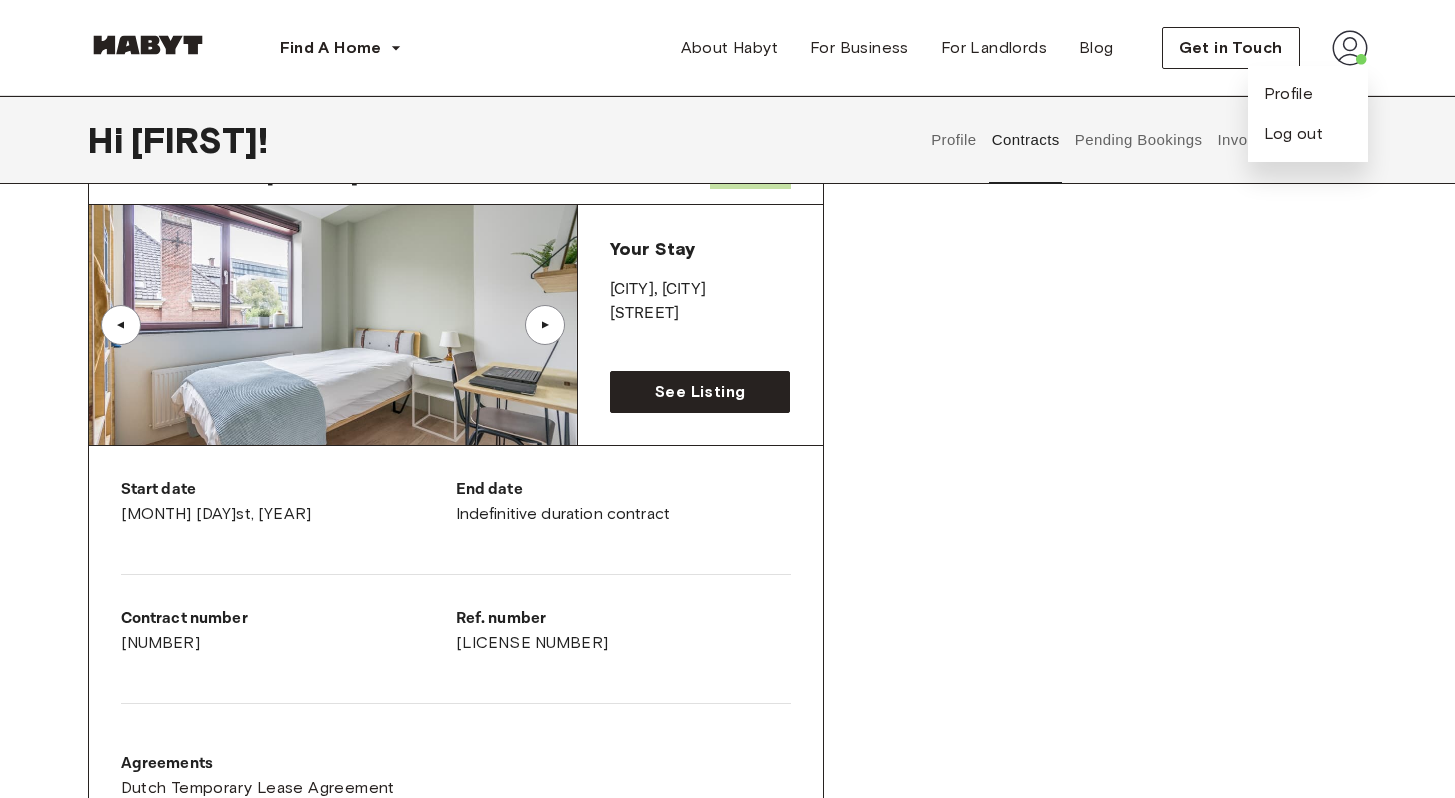 scroll, scrollTop: 0, scrollLeft: 0, axis: both 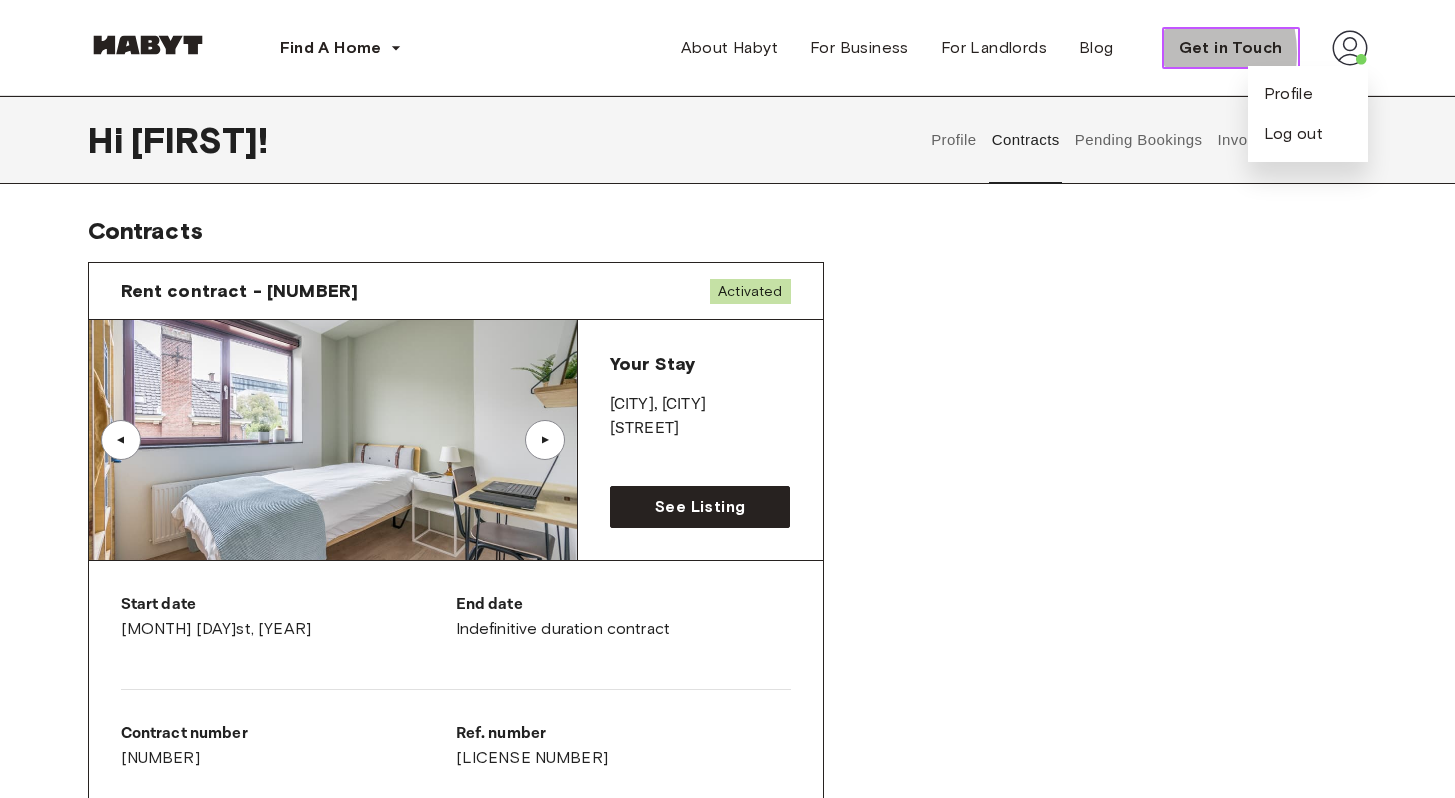 click on "Get in Touch" at bounding box center [1231, 48] 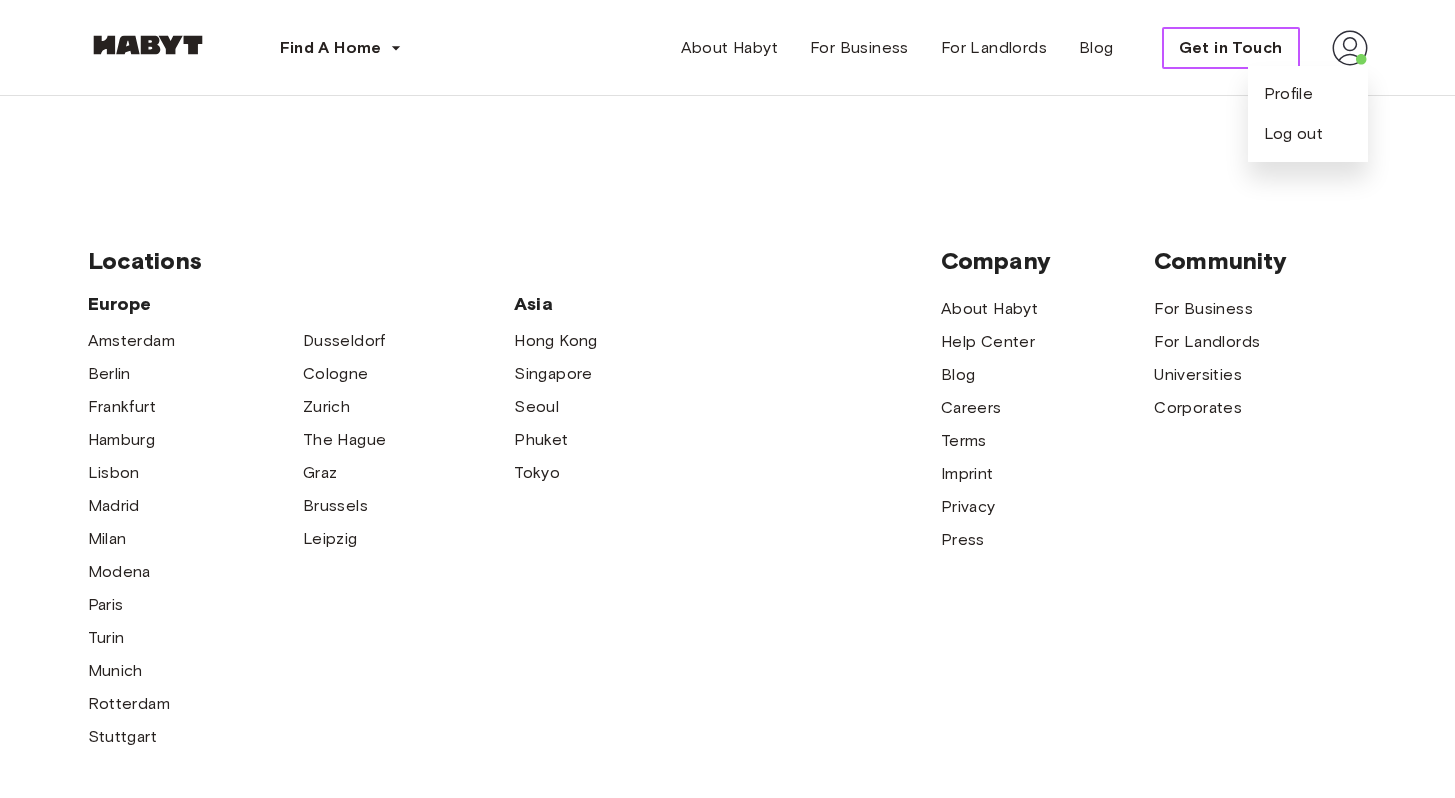 scroll, scrollTop: 648, scrollLeft: 0, axis: vertical 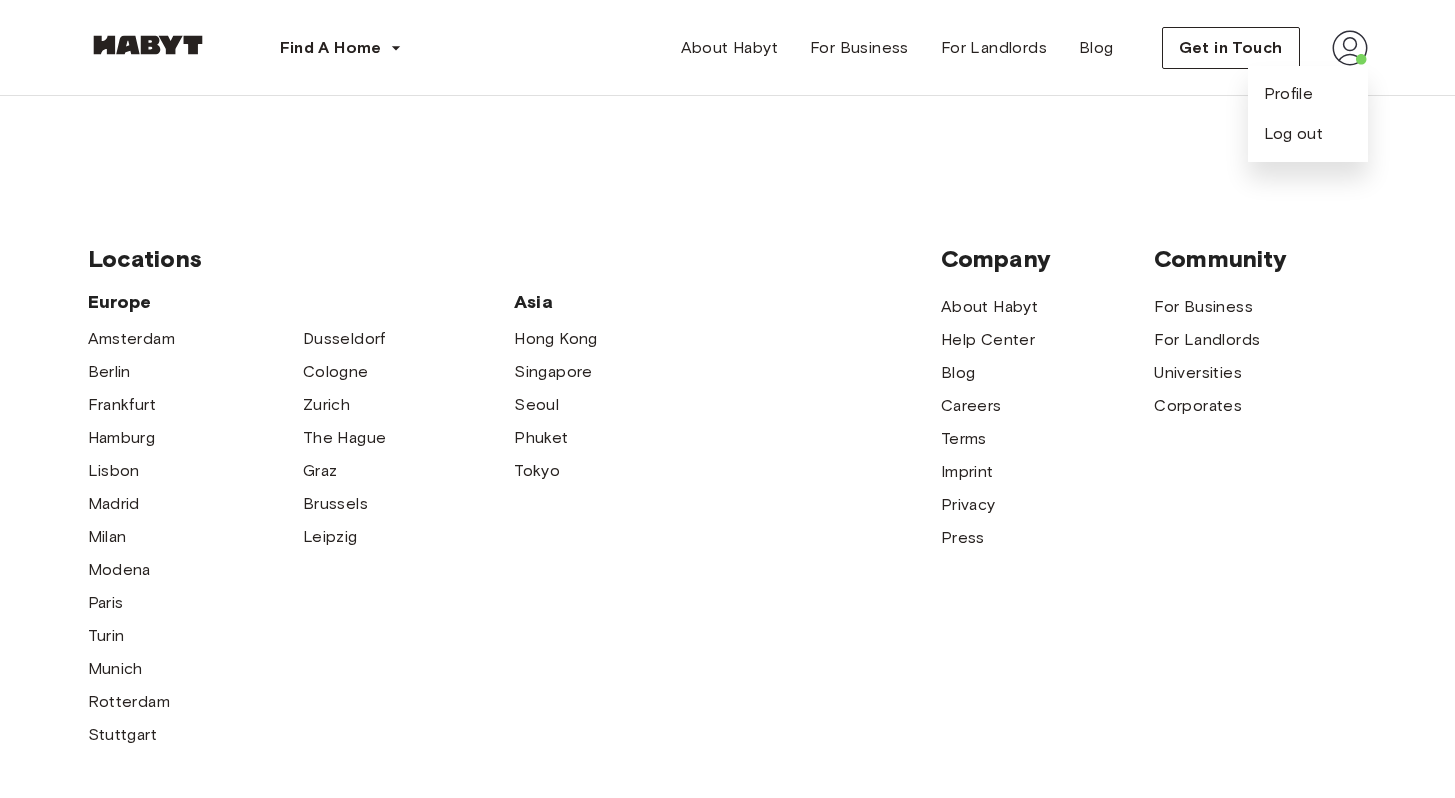 click on "Community For Business For Landlords Universities Corporates" at bounding box center [1260, 331] 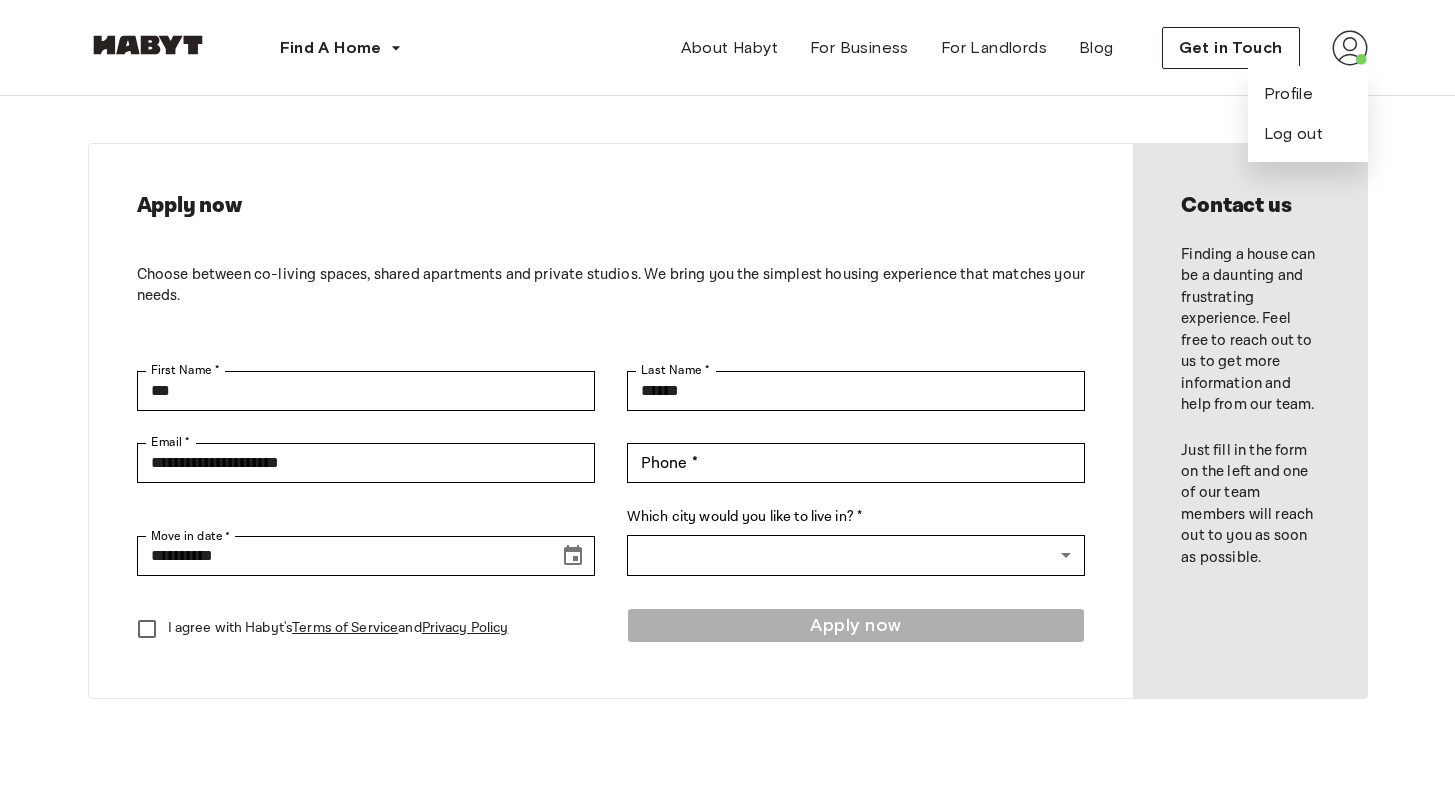 scroll, scrollTop: 28, scrollLeft: 0, axis: vertical 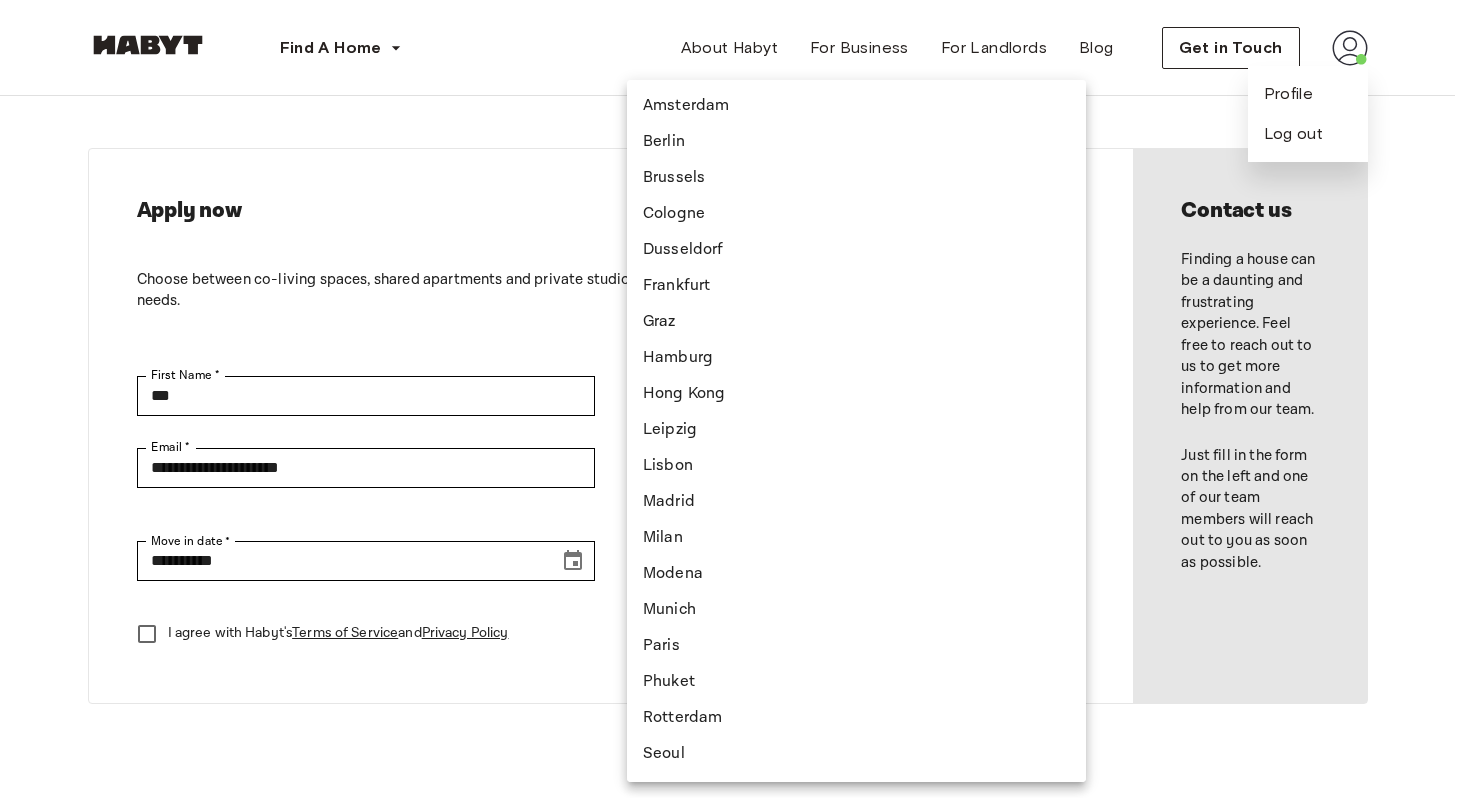 click on "**********" at bounding box center [735, 845] 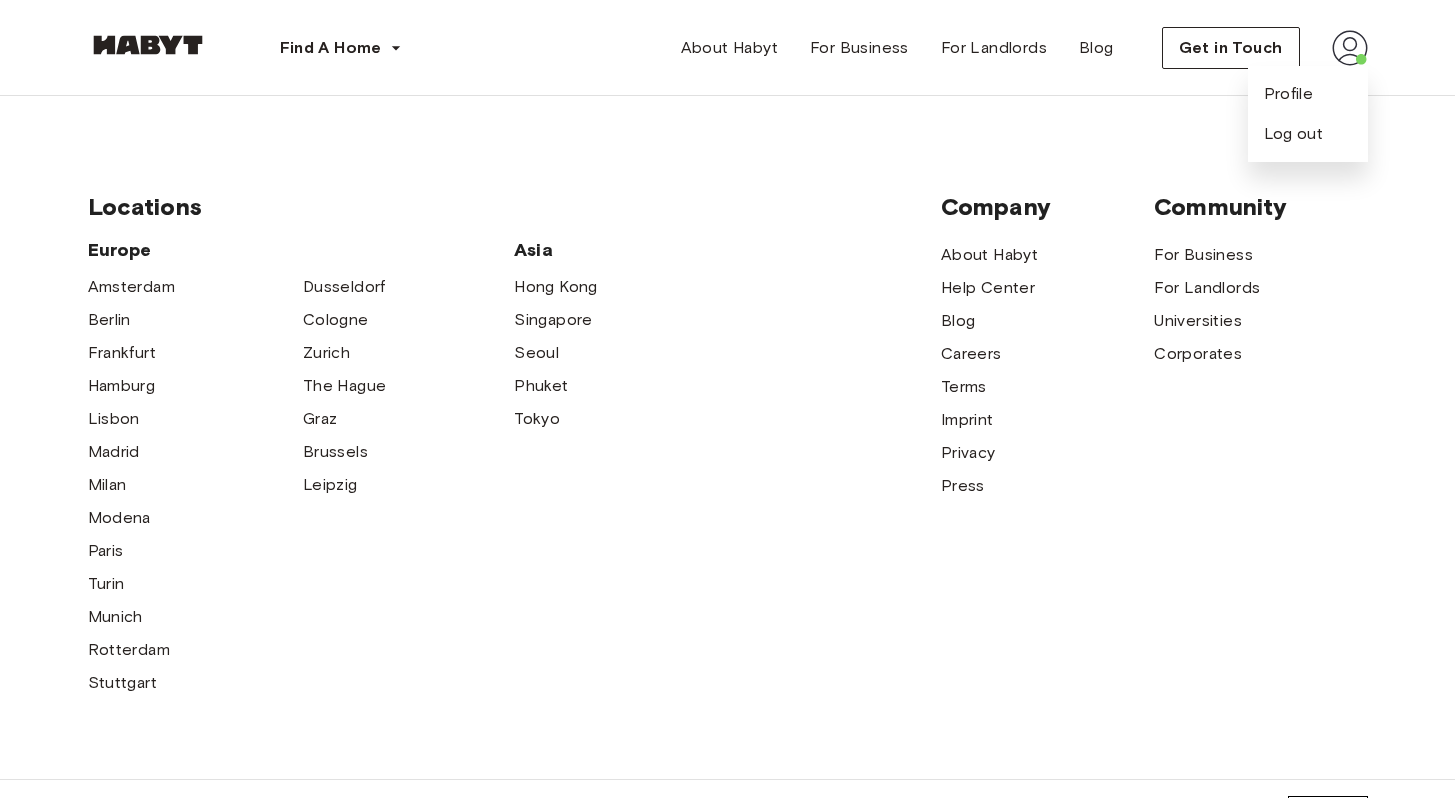scroll, scrollTop: 723, scrollLeft: 0, axis: vertical 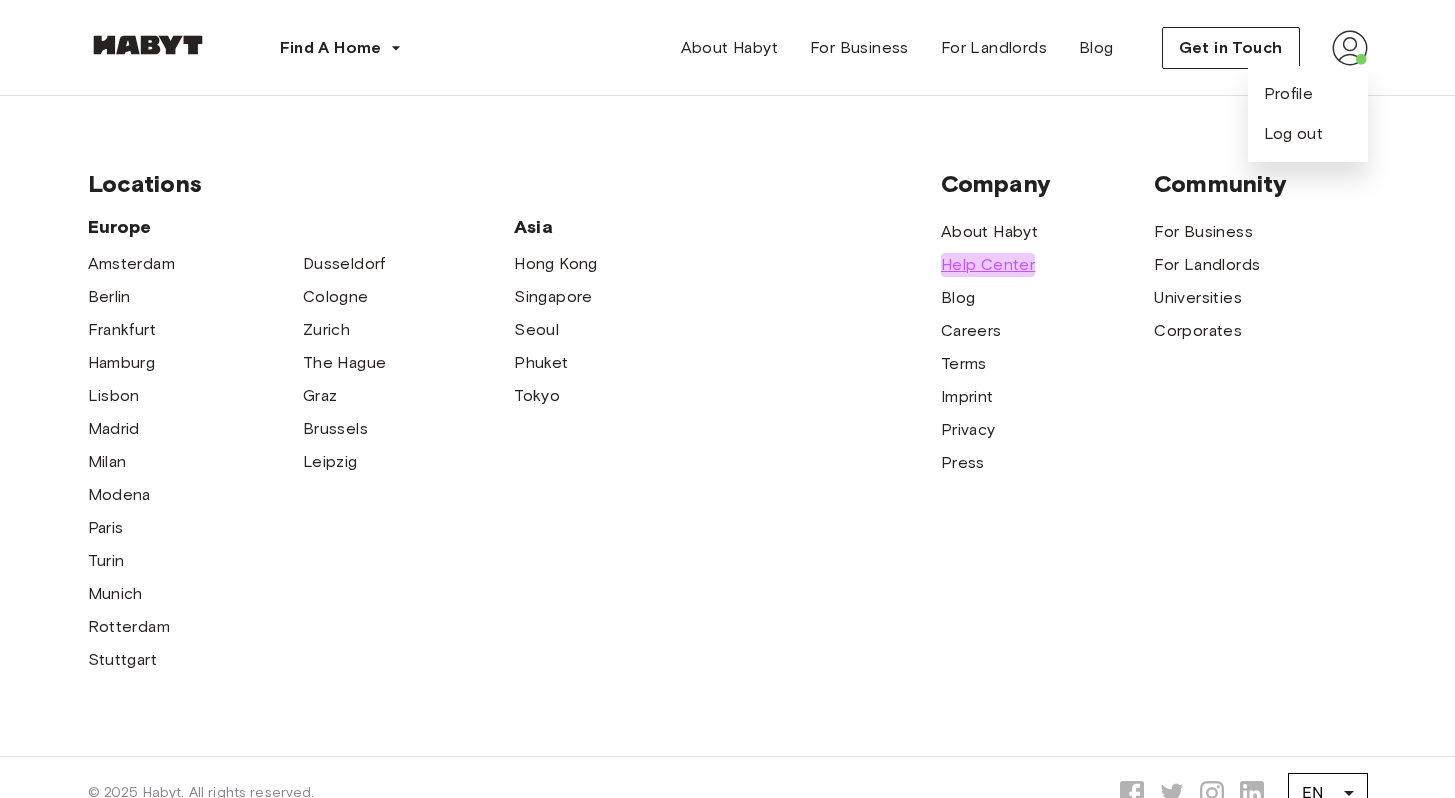 click on "Help Center" at bounding box center (988, 265) 